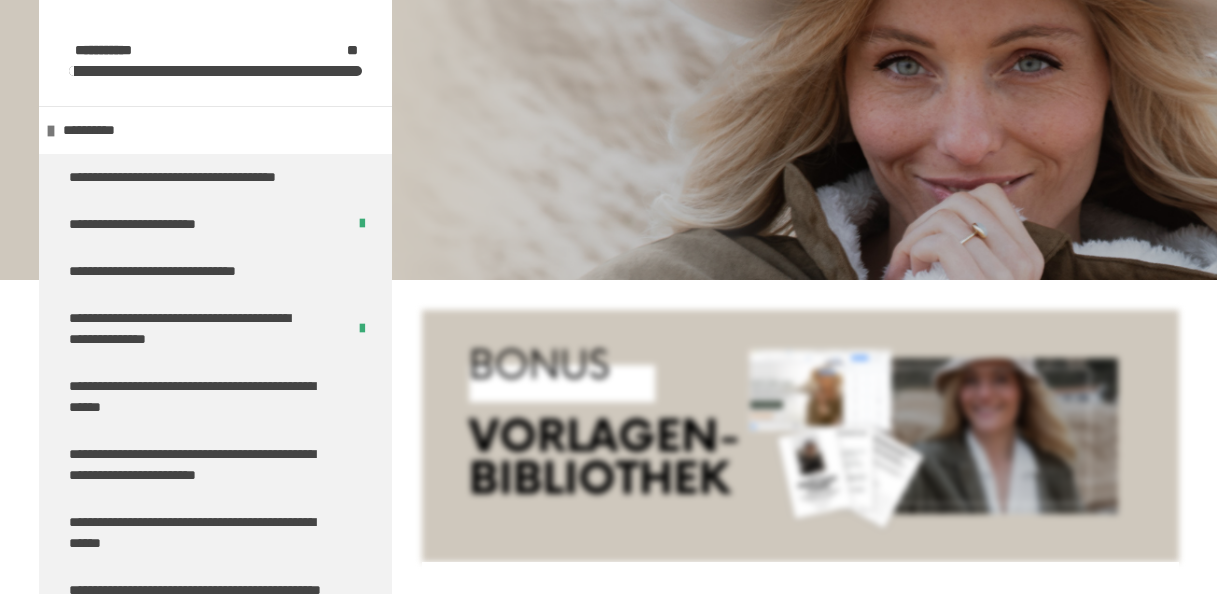 scroll, scrollTop: 1826, scrollLeft: 0, axis: vertical 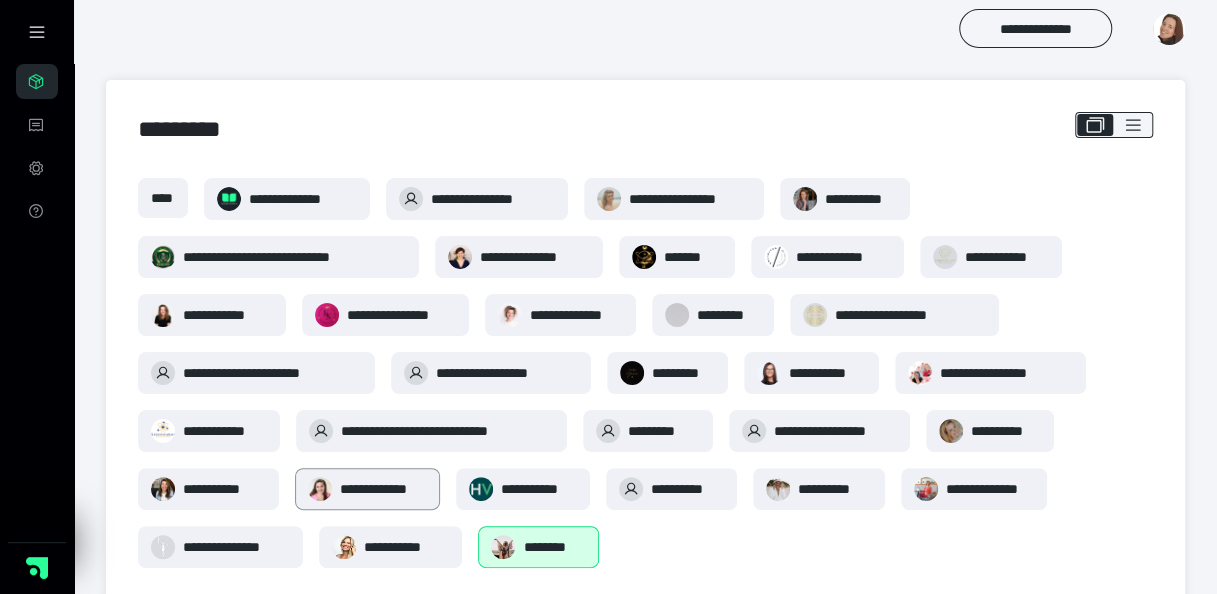 click on "**********" at bounding box center (384, 489) 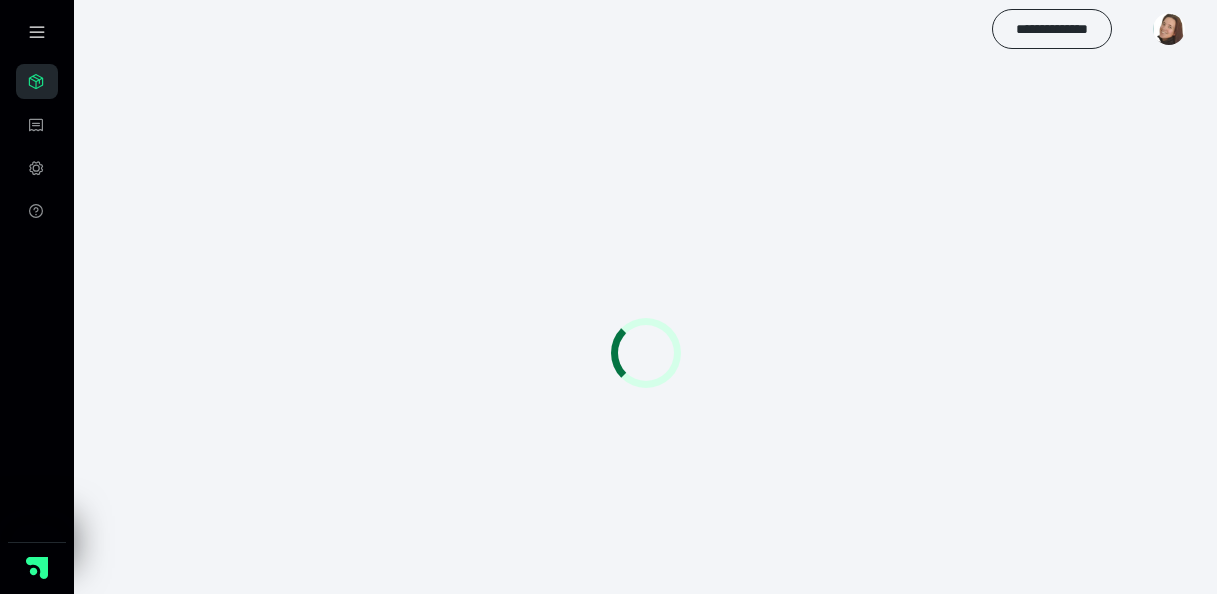 scroll, scrollTop: 0, scrollLeft: 0, axis: both 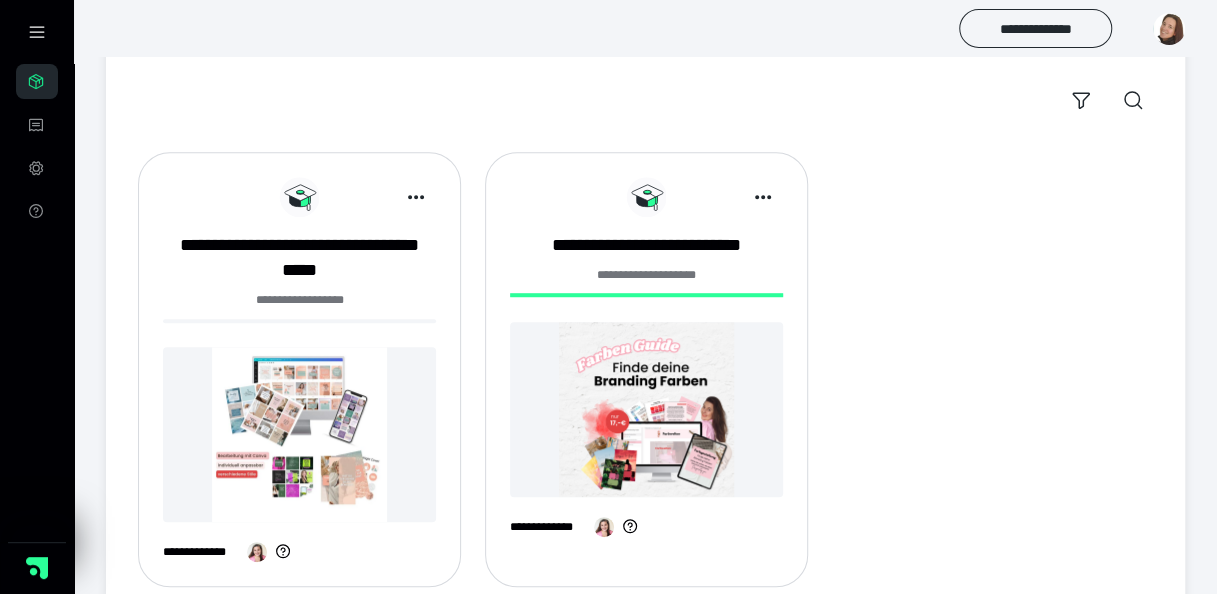click at bounding box center [299, 434] 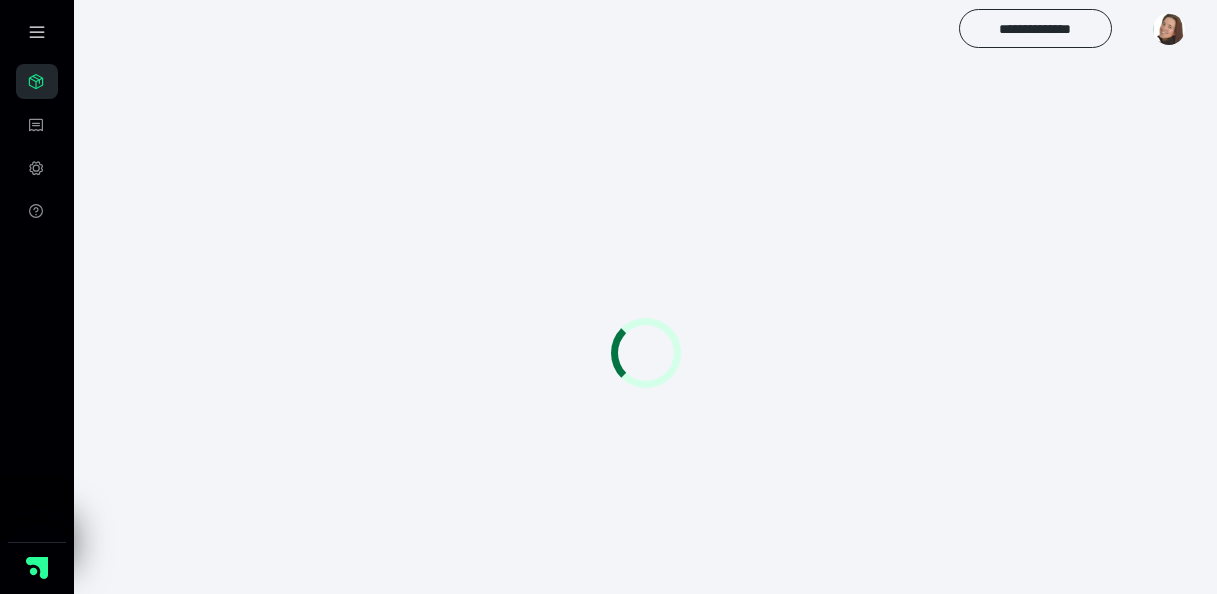 scroll, scrollTop: 0, scrollLeft: 0, axis: both 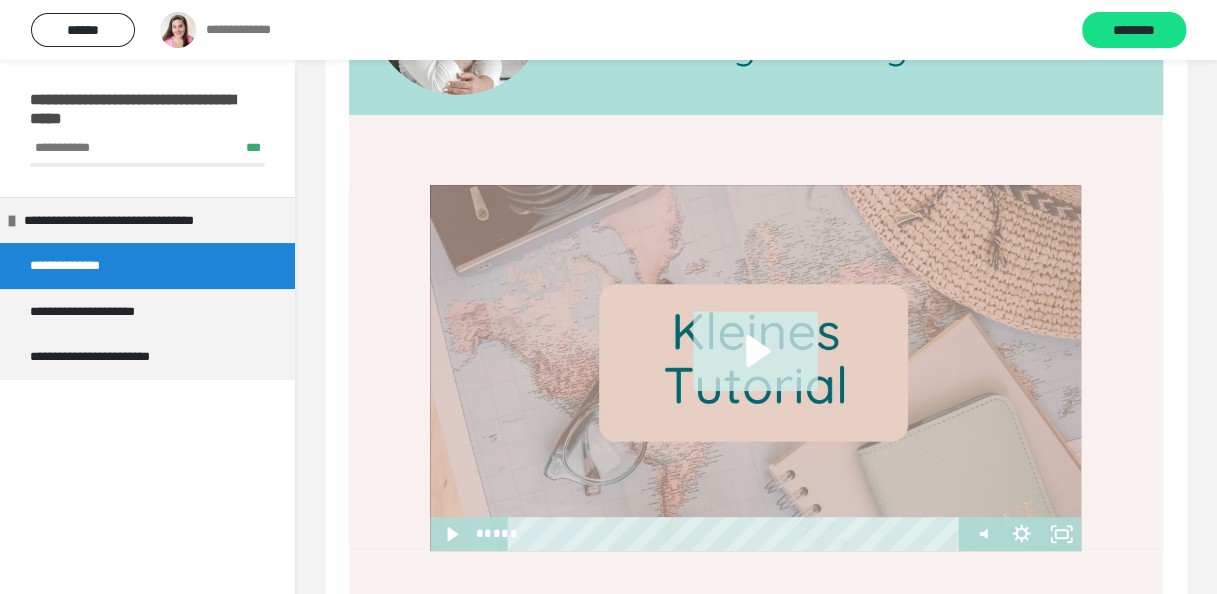 click 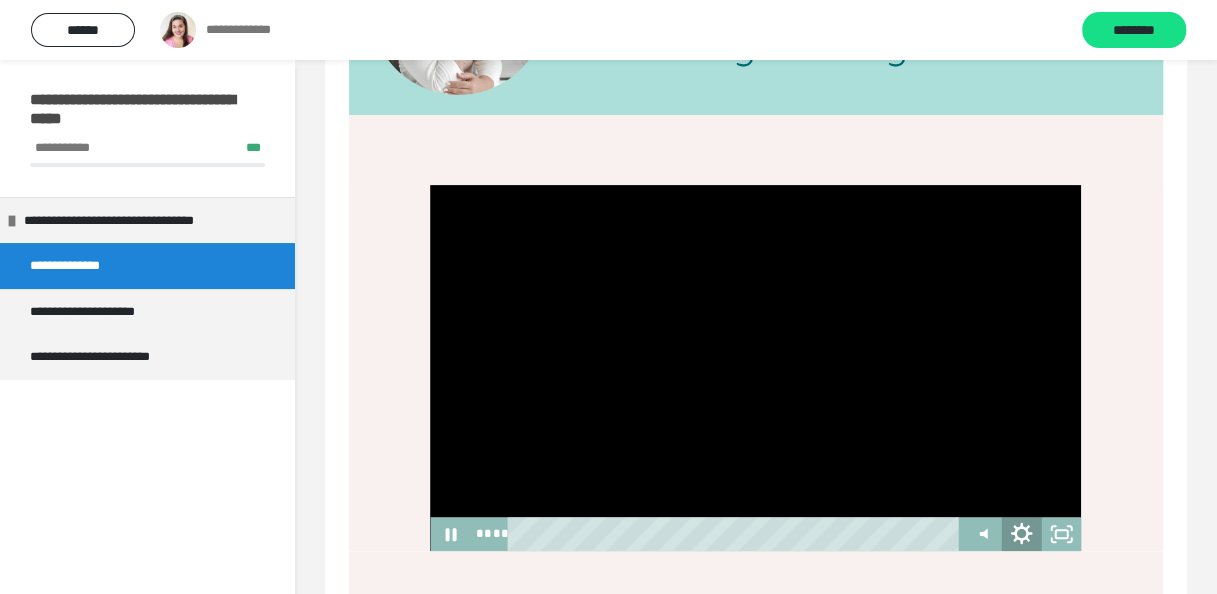 click 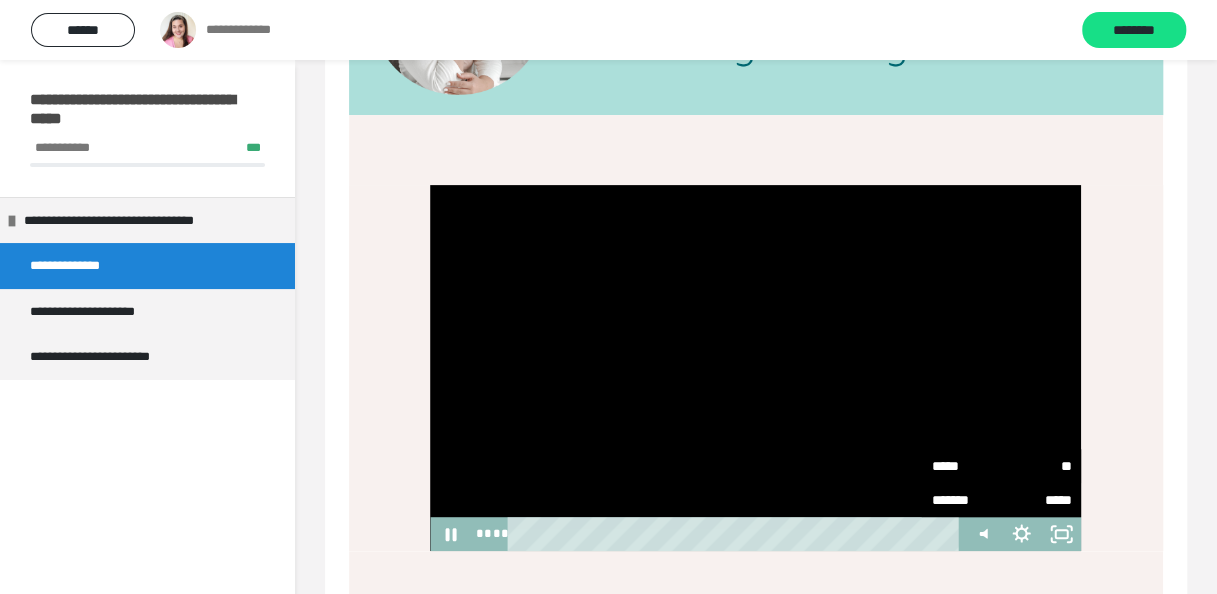 click on "**" at bounding box center [1036, 466] 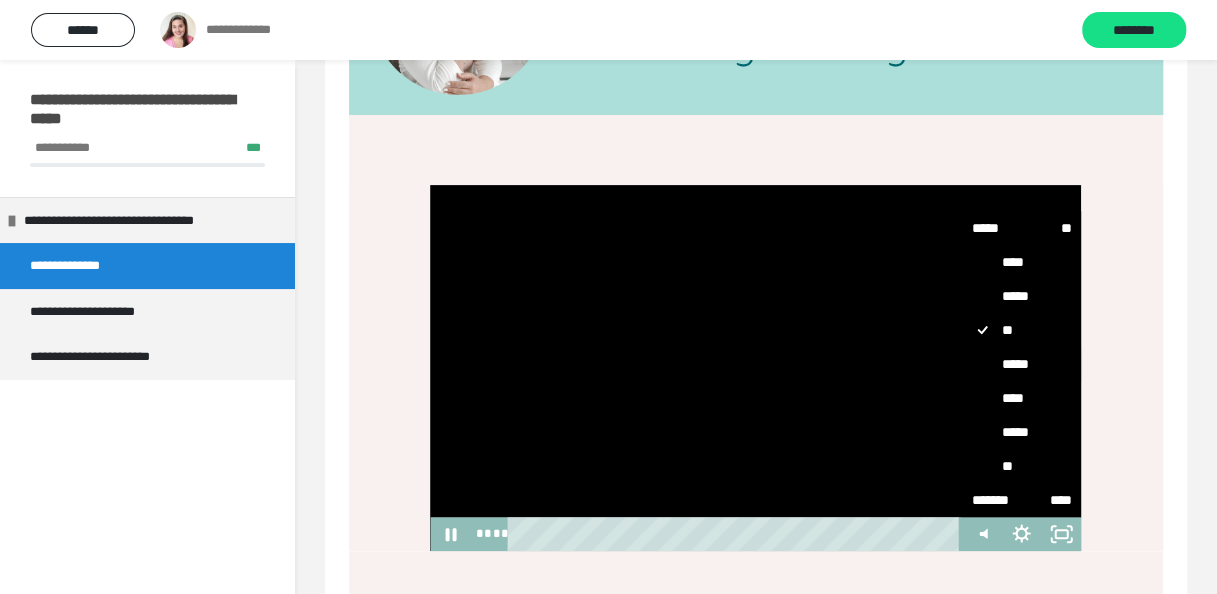 click on "*****" at bounding box center [1021, 364] 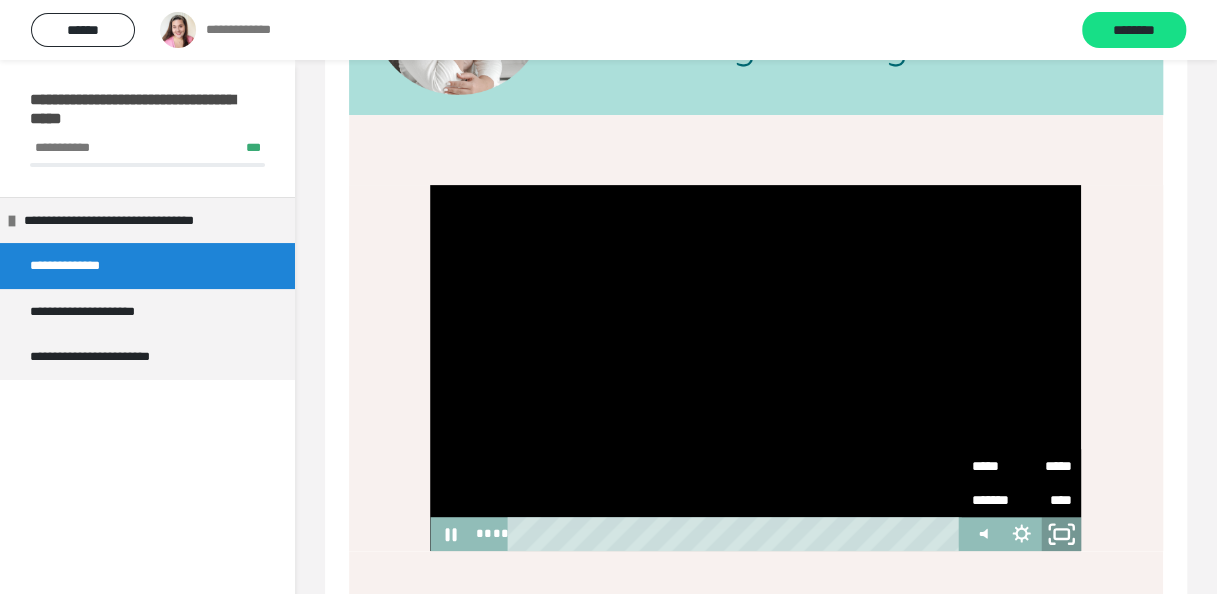 click 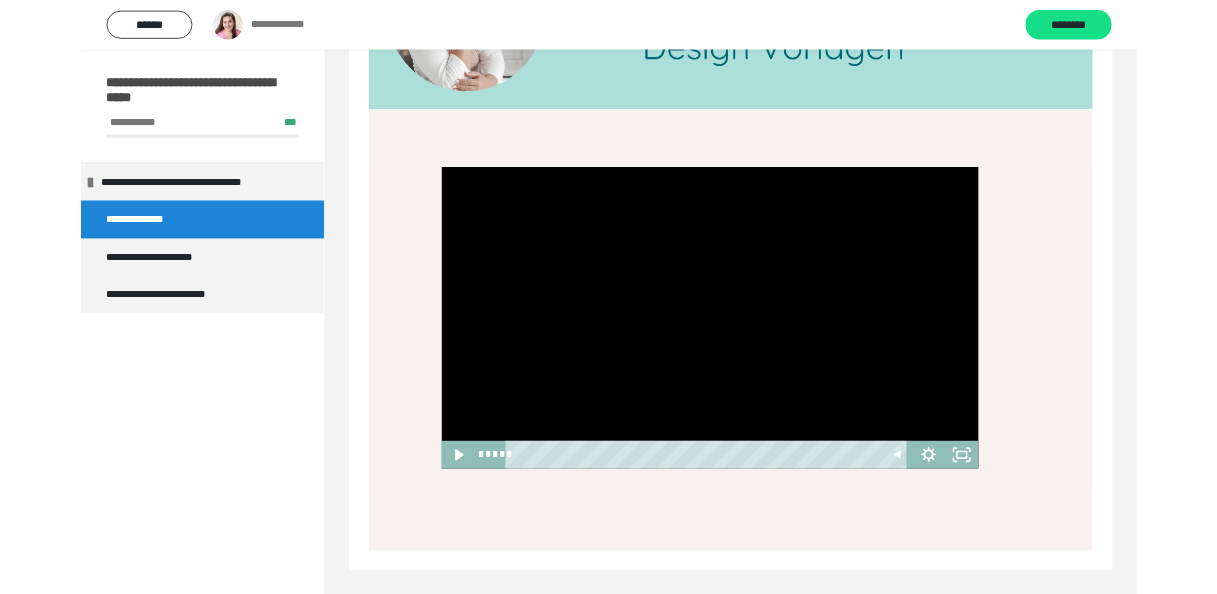 scroll, scrollTop: 224, scrollLeft: 0, axis: vertical 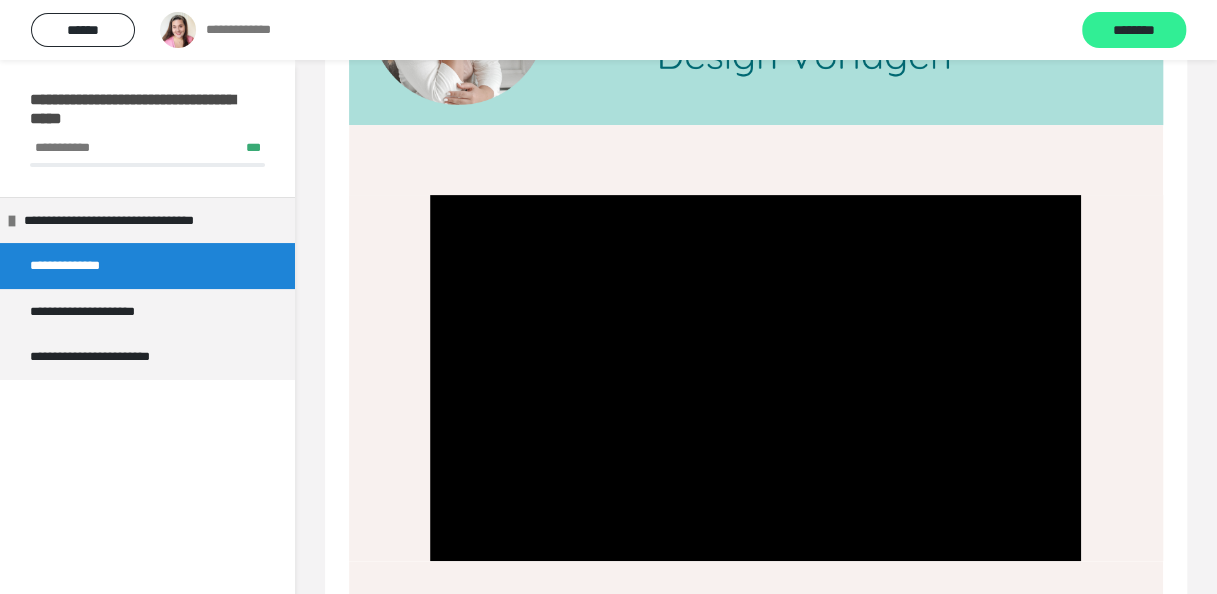 click on "********" at bounding box center [1134, 31] 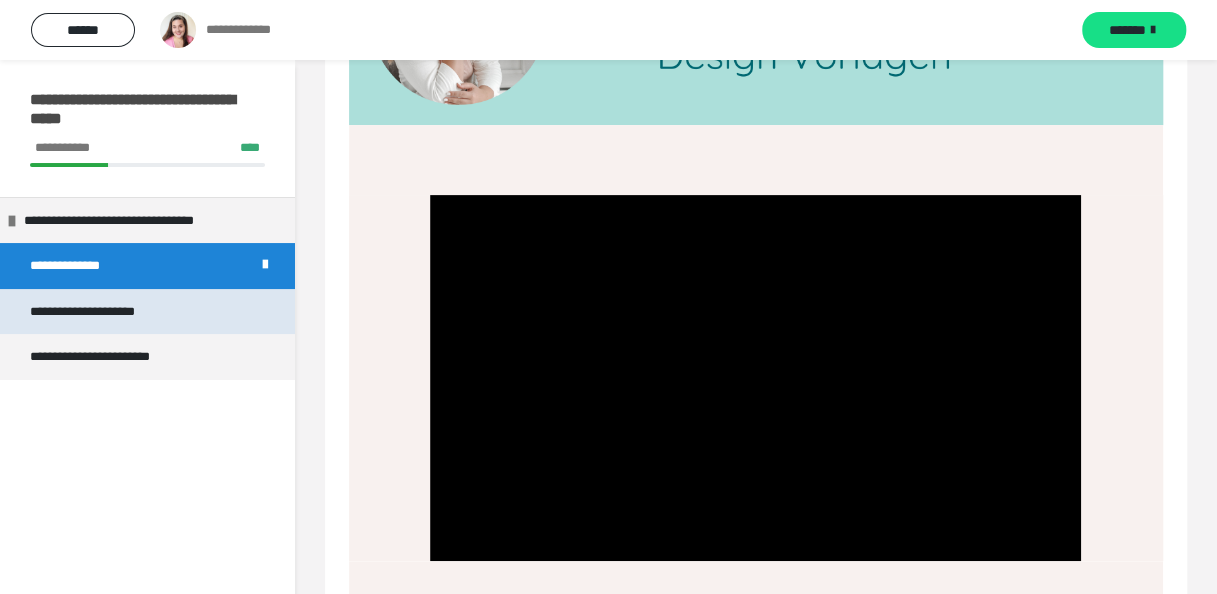click on "**********" at bounding box center (105, 312) 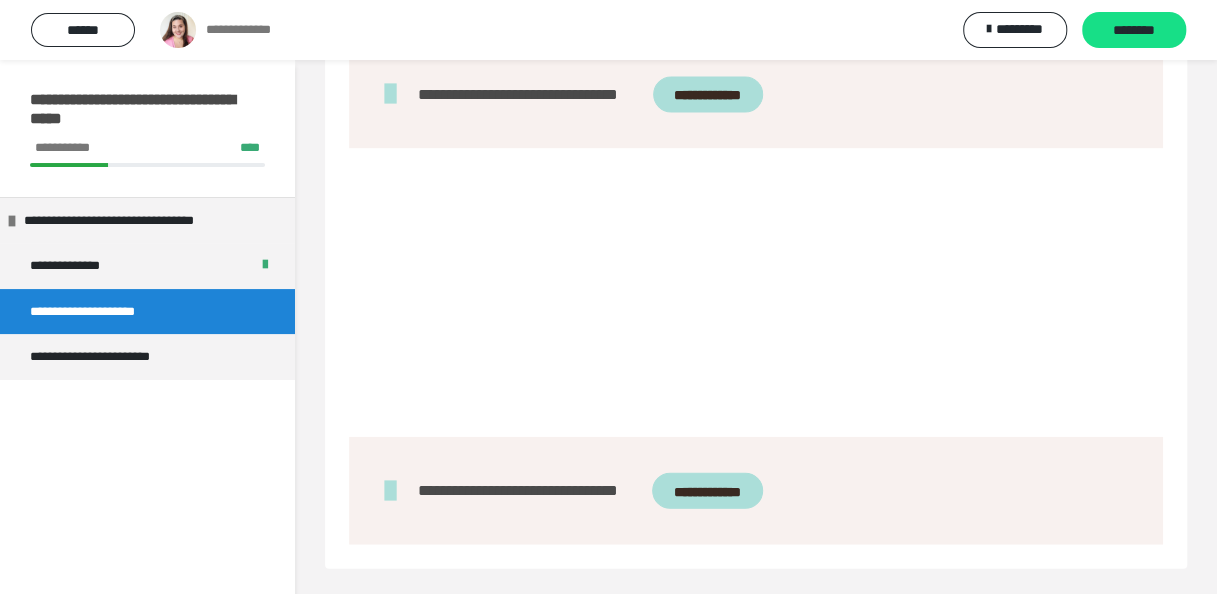 scroll, scrollTop: 2080, scrollLeft: 0, axis: vertical 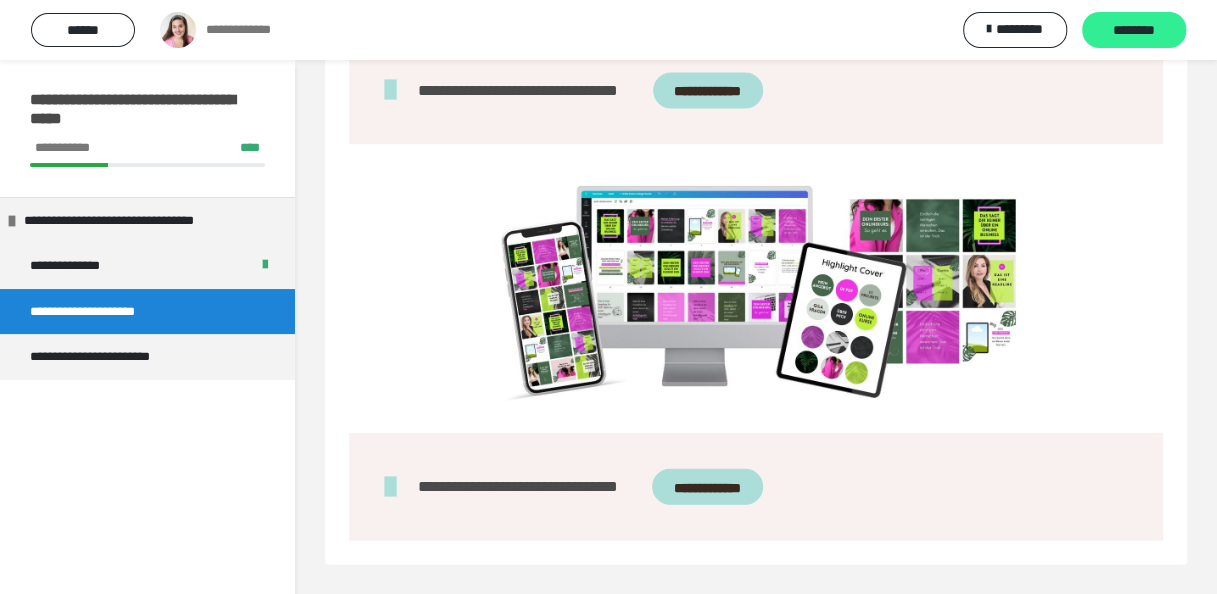 click on "********" at bounding box center (1134, 31) 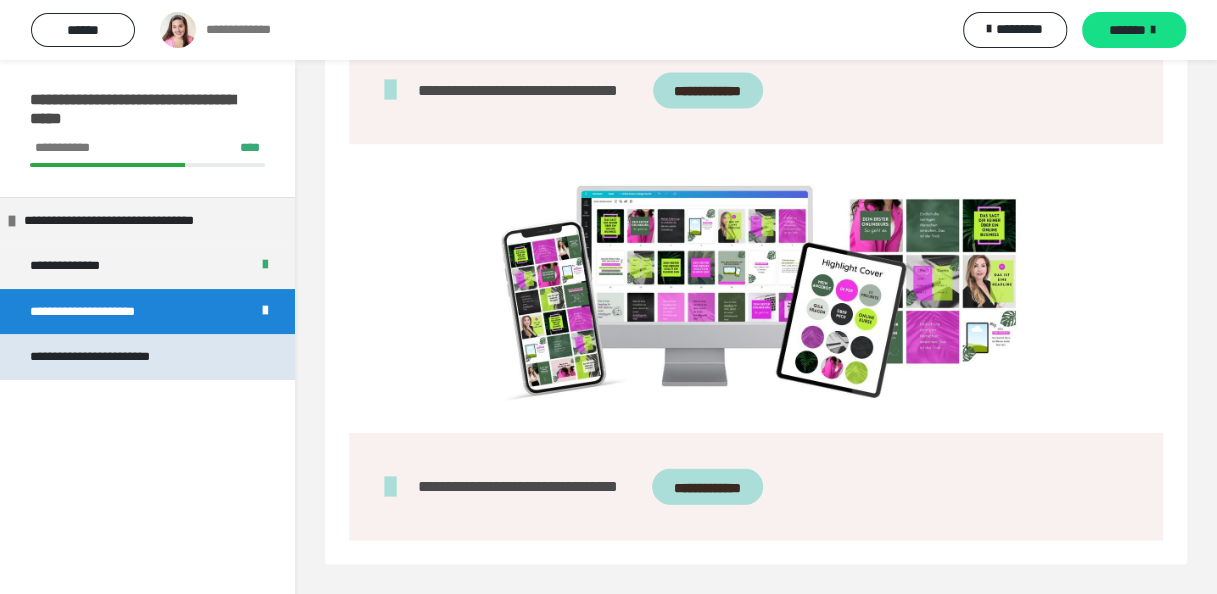 click on "**********" at bounding box center [107, 357] 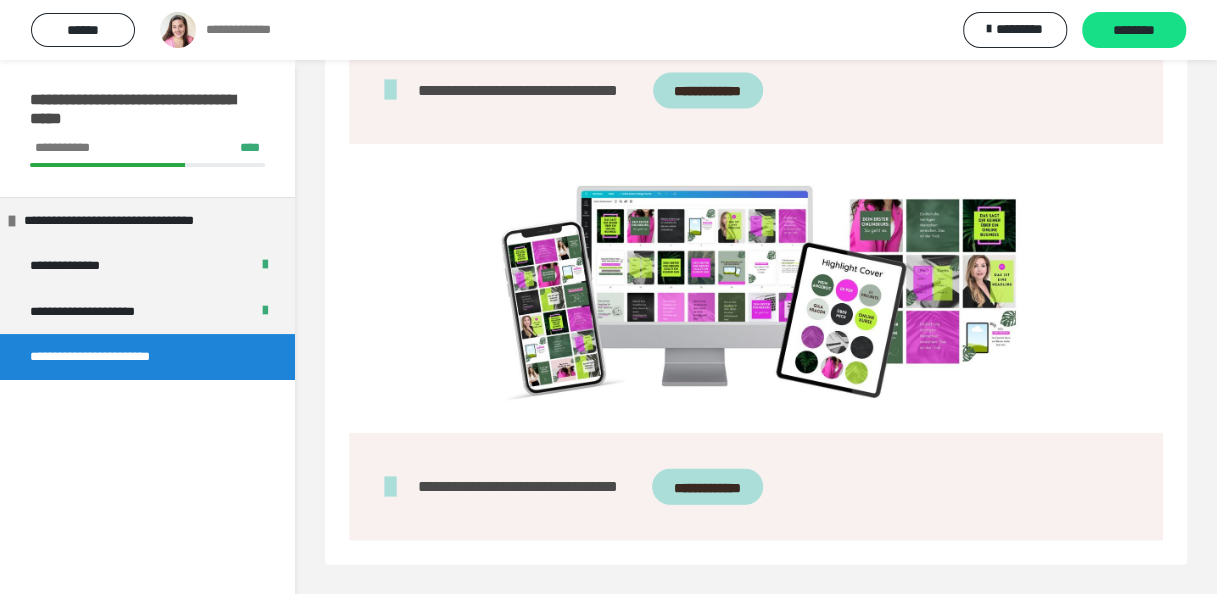 scroll, scrollTop: 60, scrollLeft: 0, axis: vertical 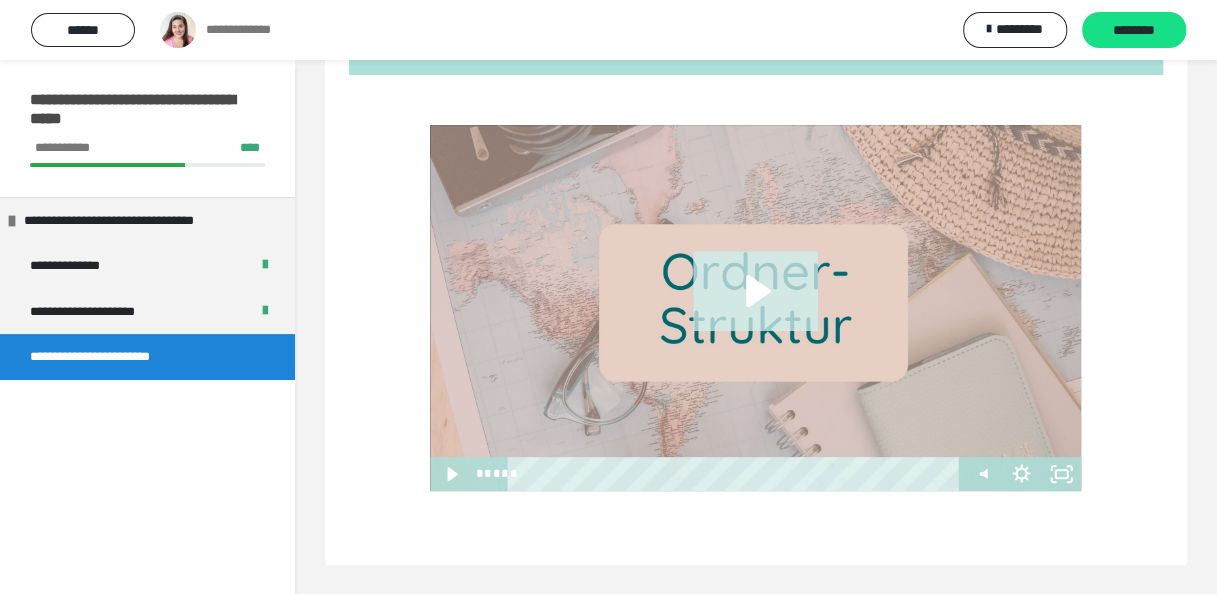 click 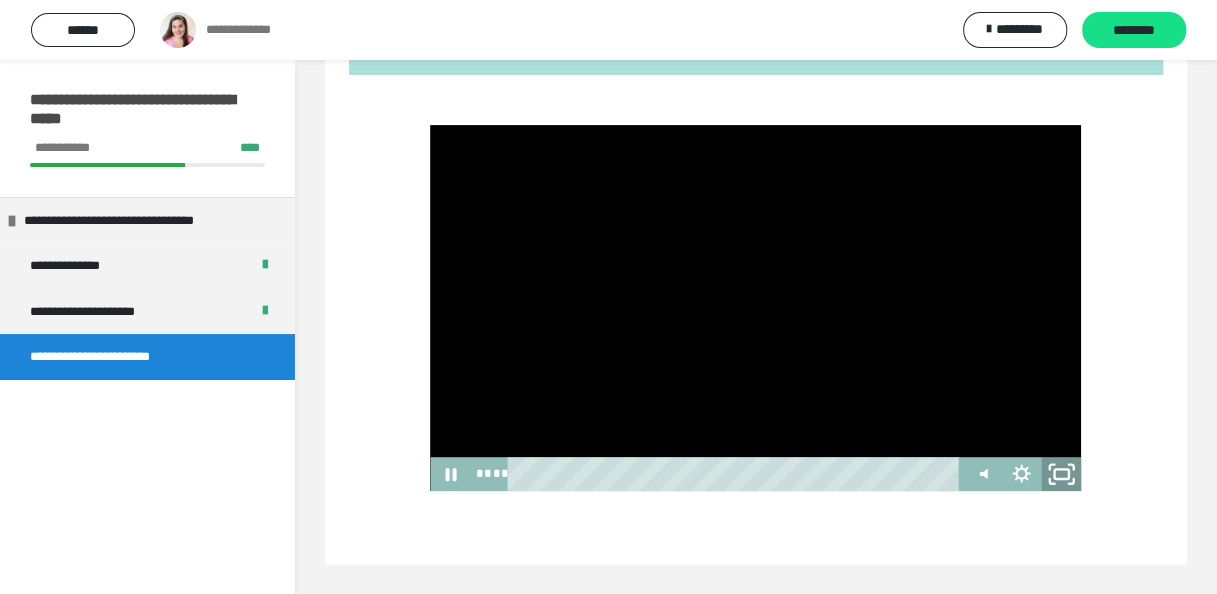 click 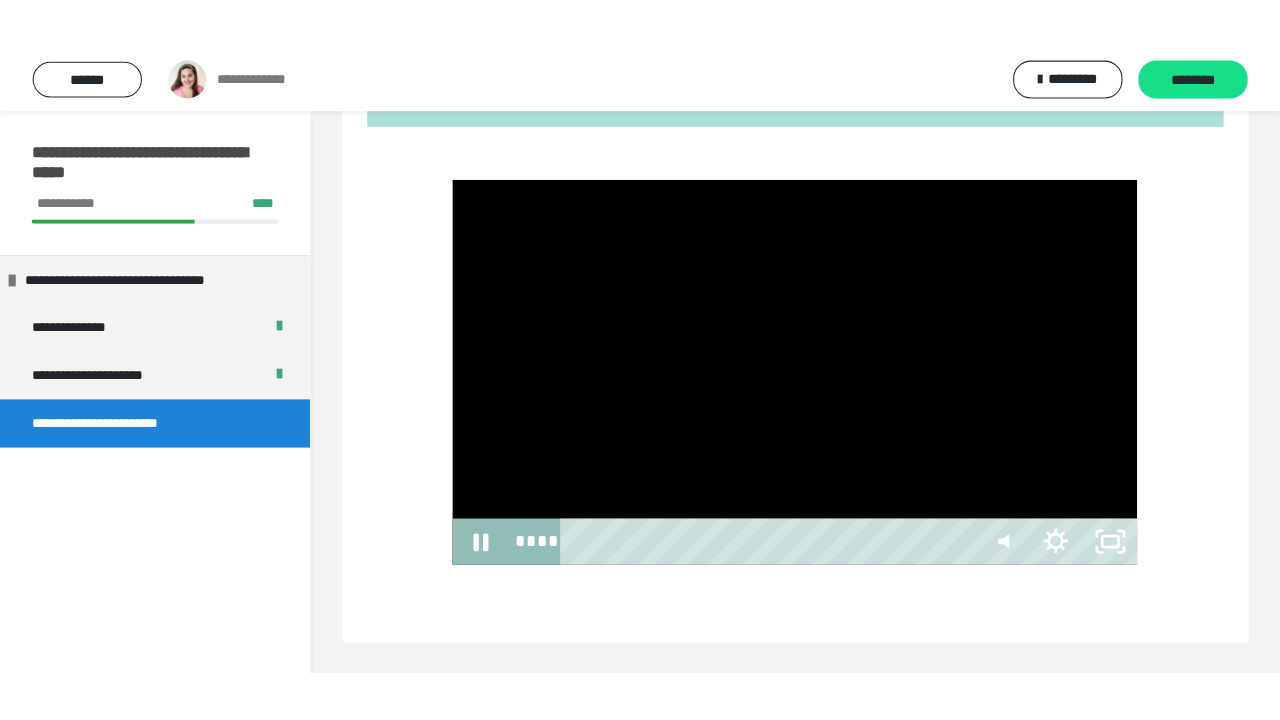 scroll, scrollTop: 193, scrollLeft: 0, axis: vertical 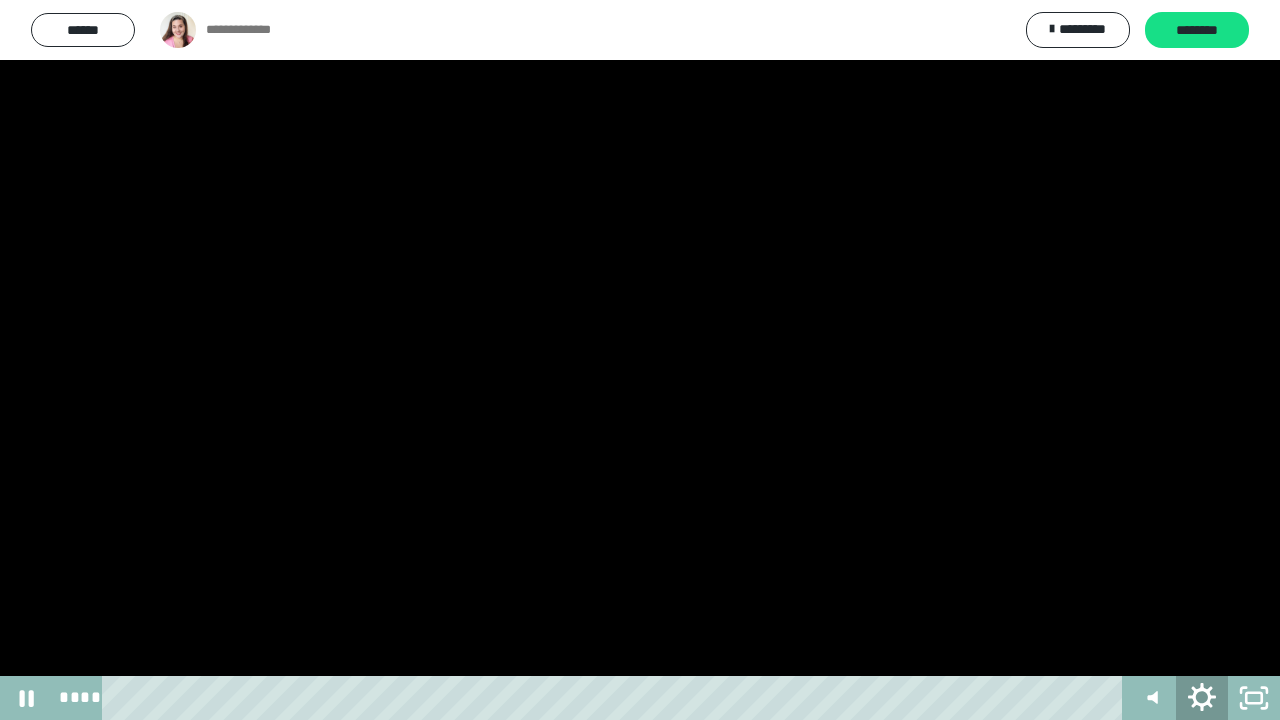 click 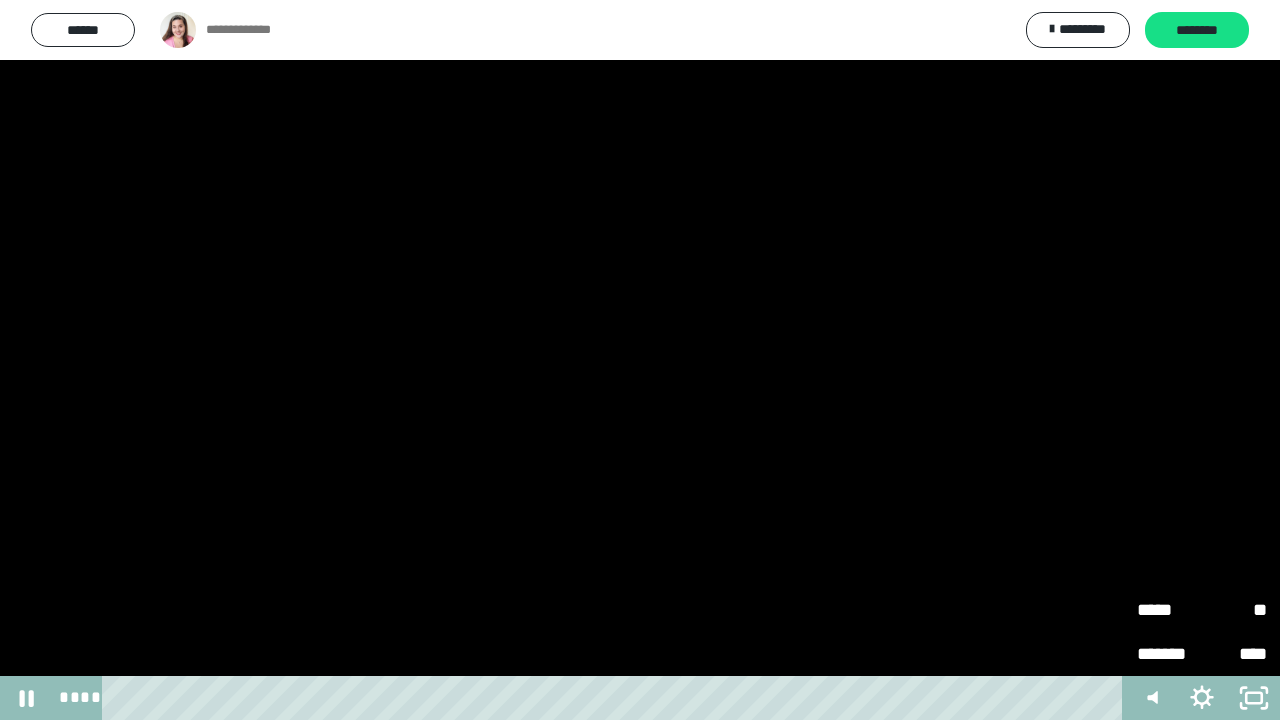click on "*****" at bounding box center (1169, 610) 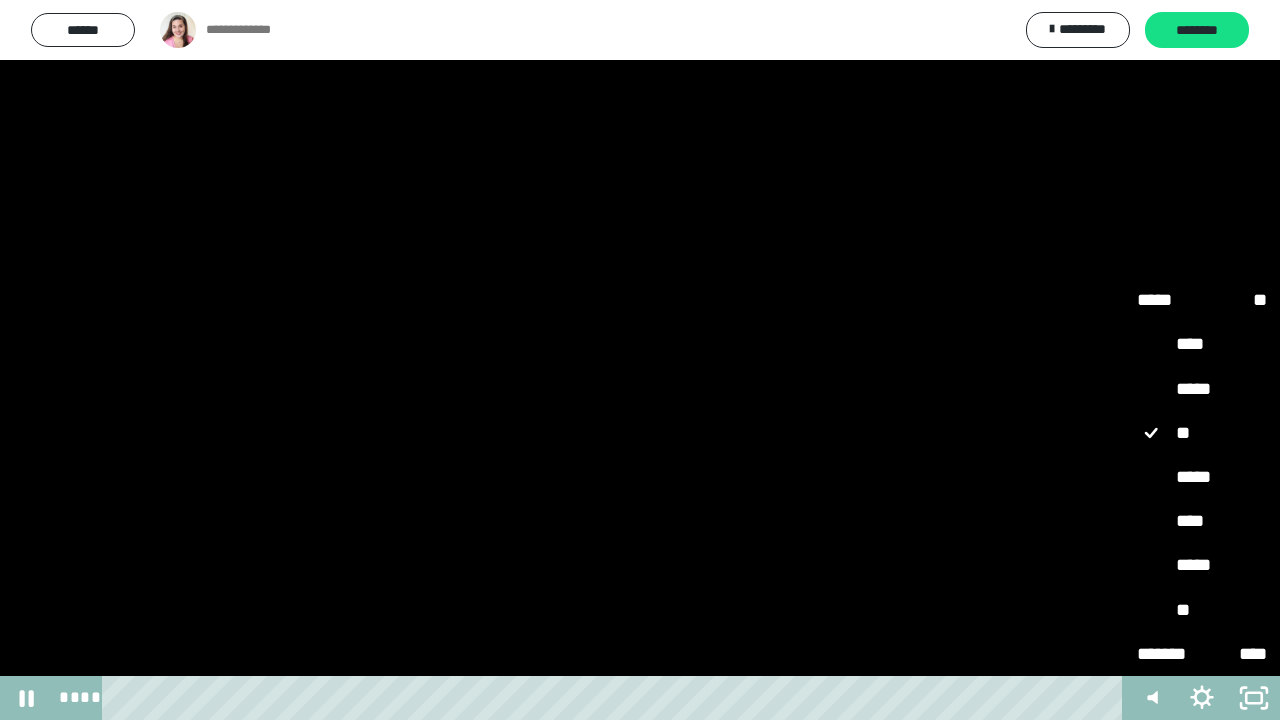 click on "*****" at bounding box center [1202, 477] 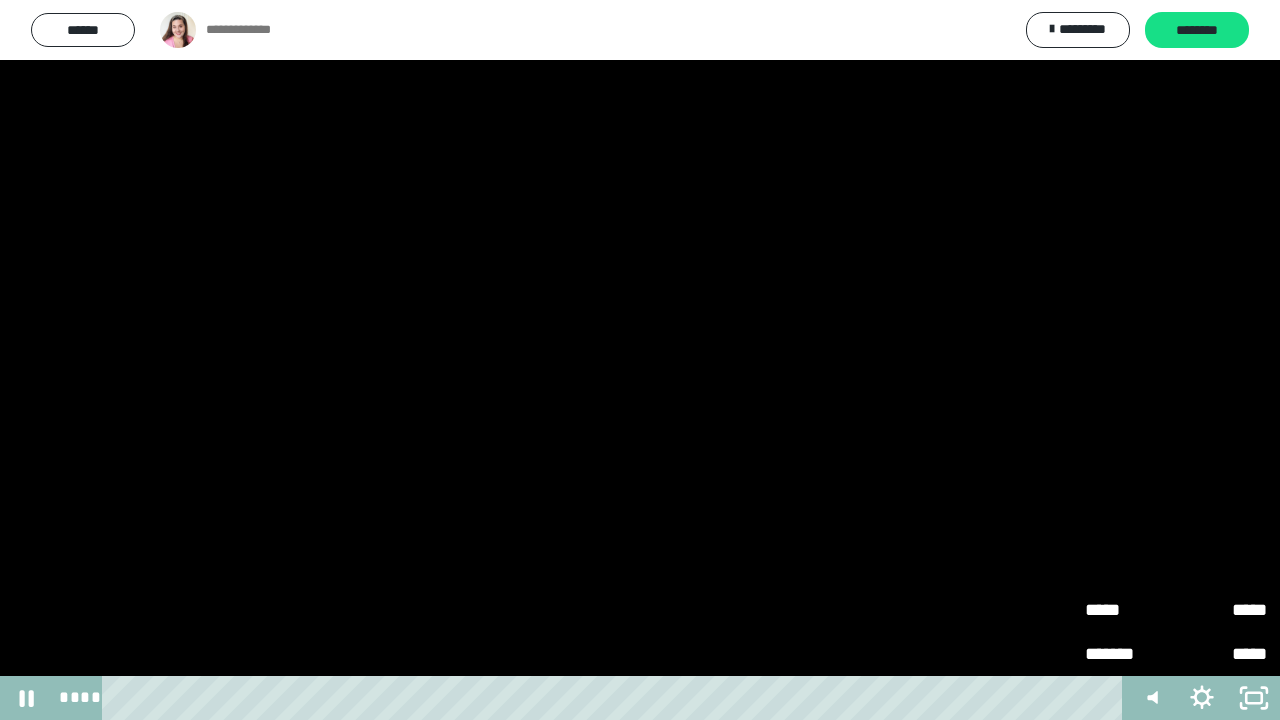 click at bounding box center (640, 360) 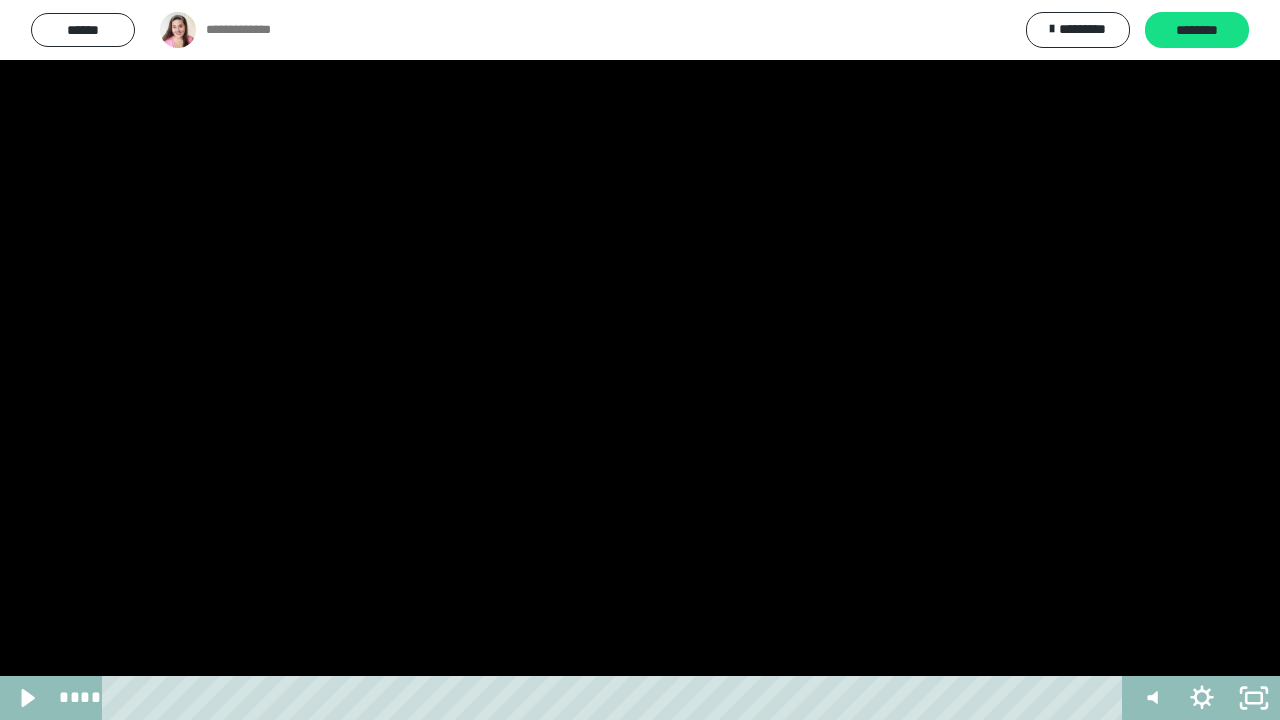 click at bounding box center [640, 360] 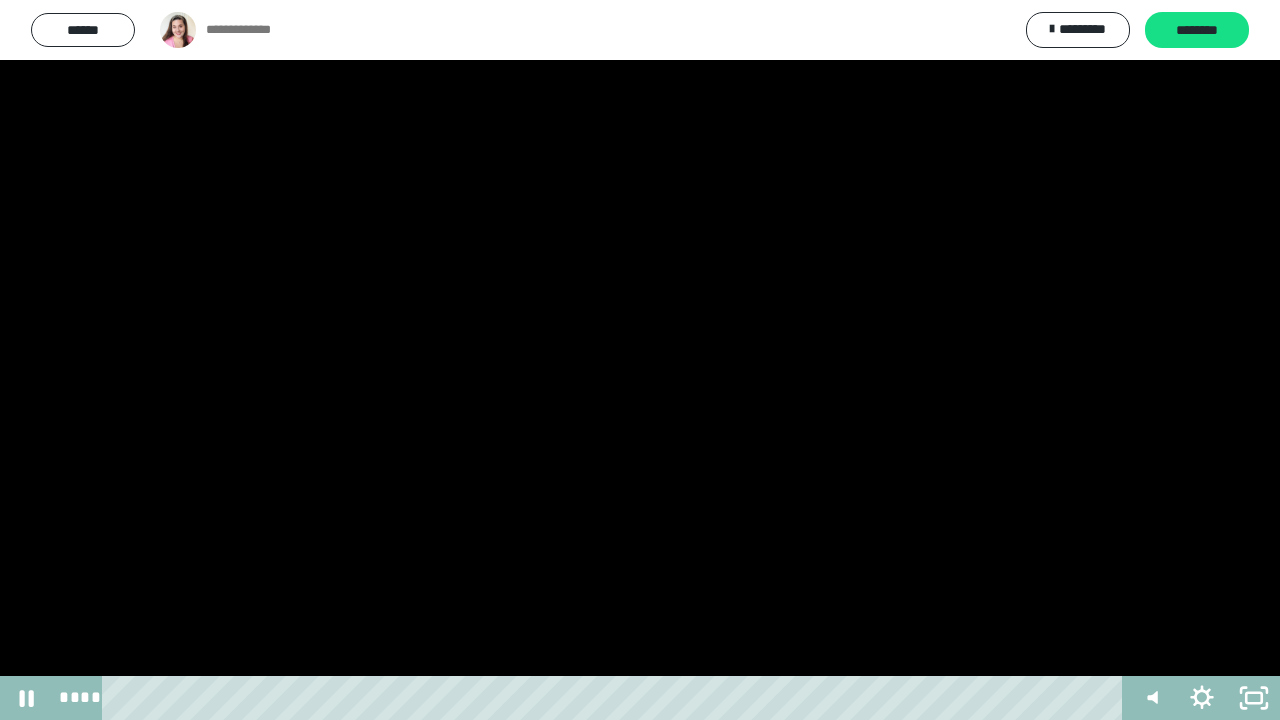 click at bounding box center (640, 360) 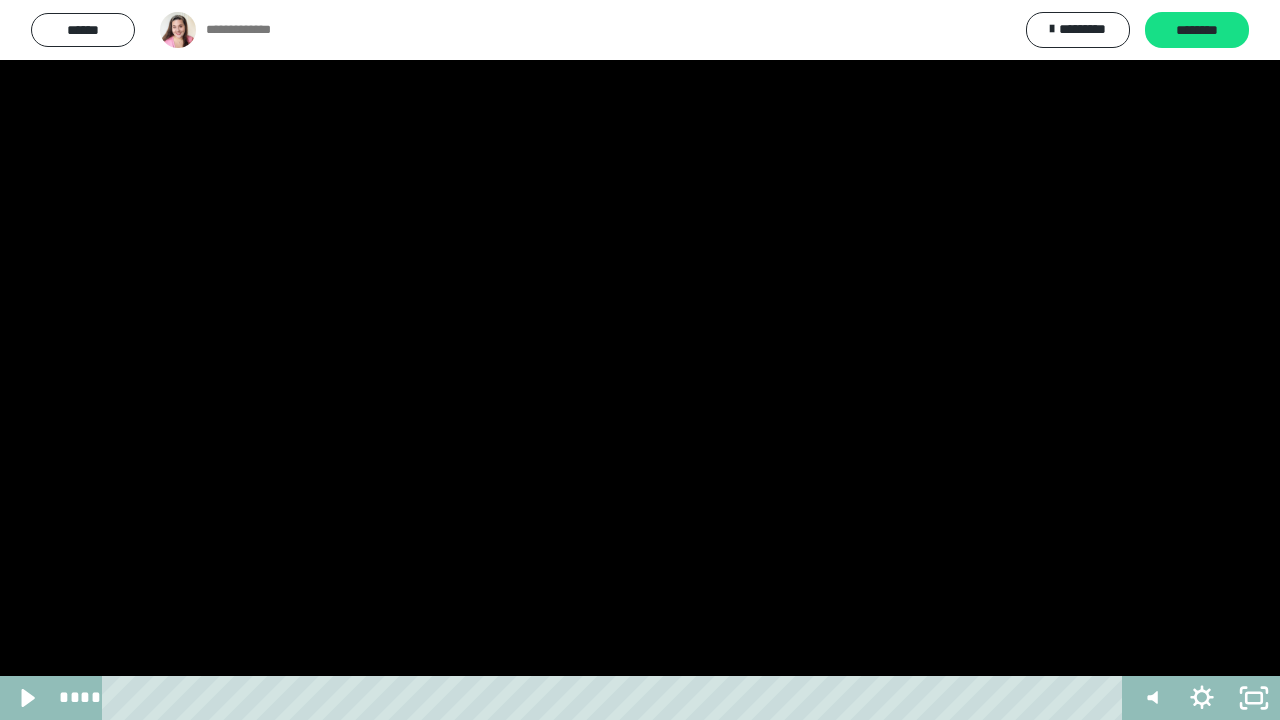 click at bounding box center (640, 360) 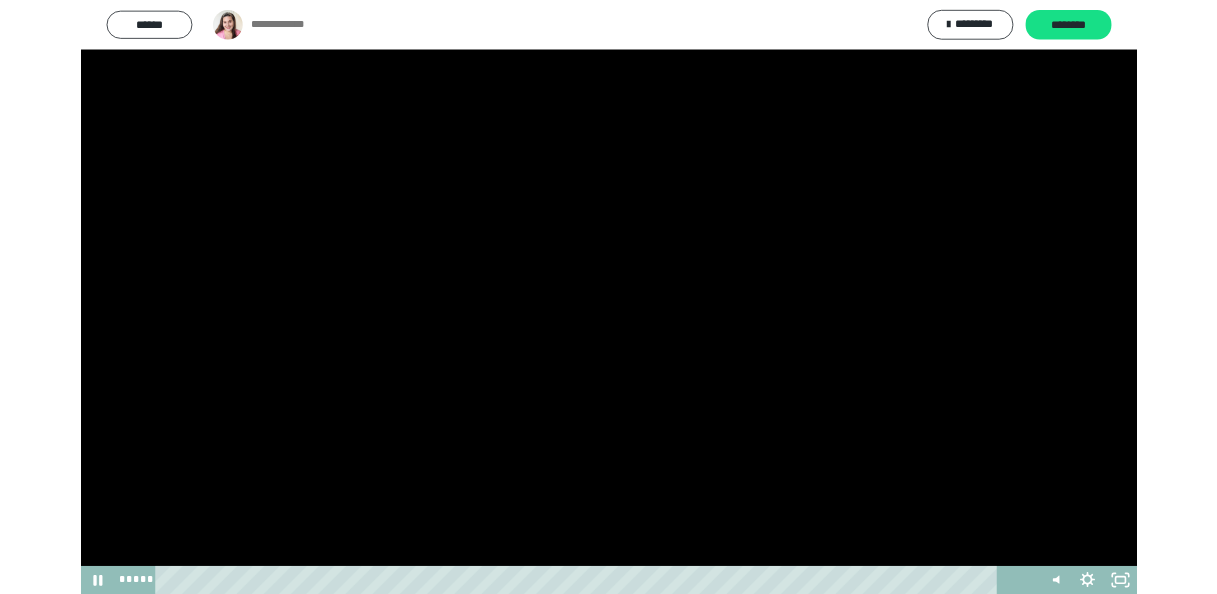 scroll, scrollTop: 184, scrollLeft: 0, axis: vertical 